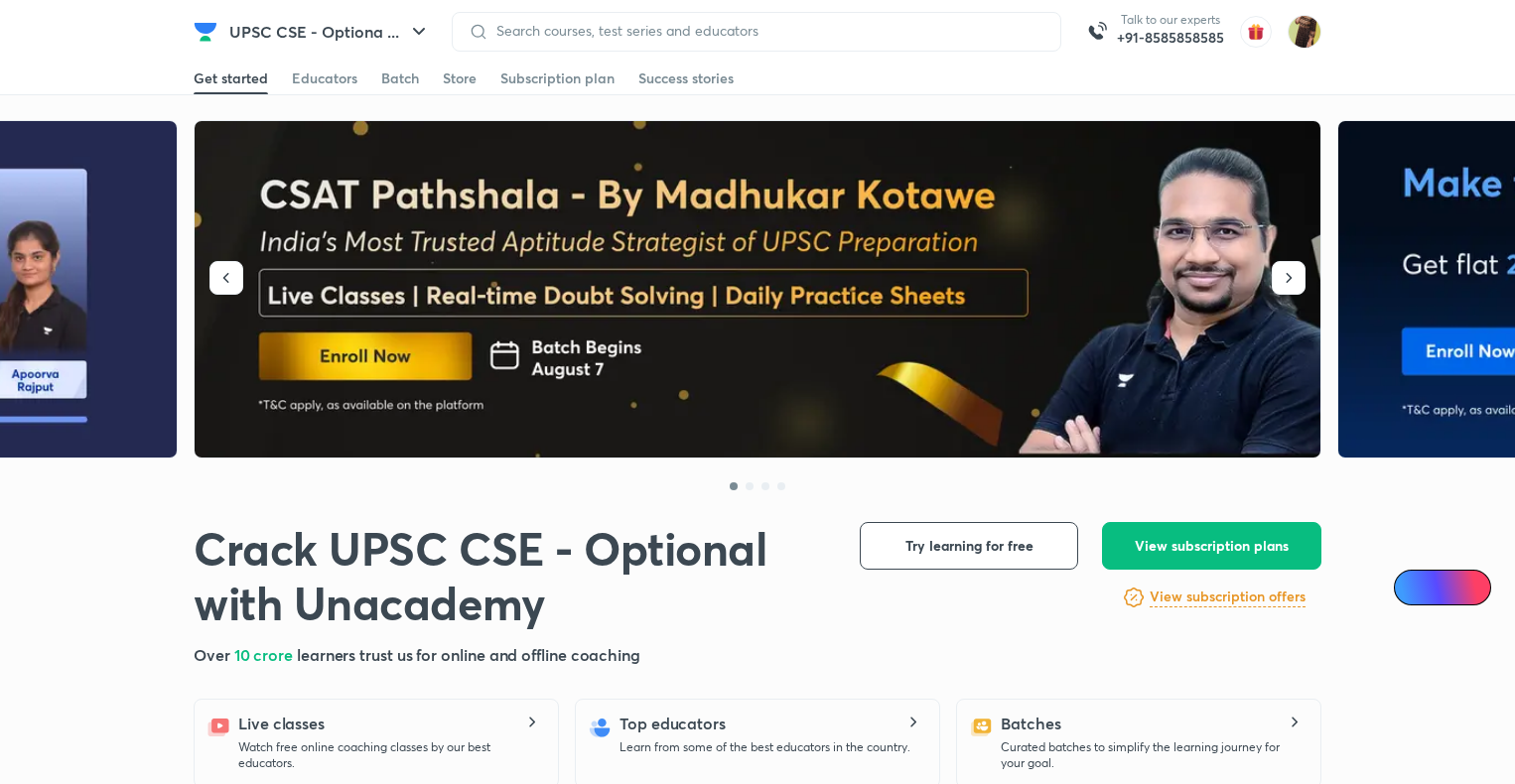 scroll, scrollTop: 0, scrollLeft: 0, axis: both 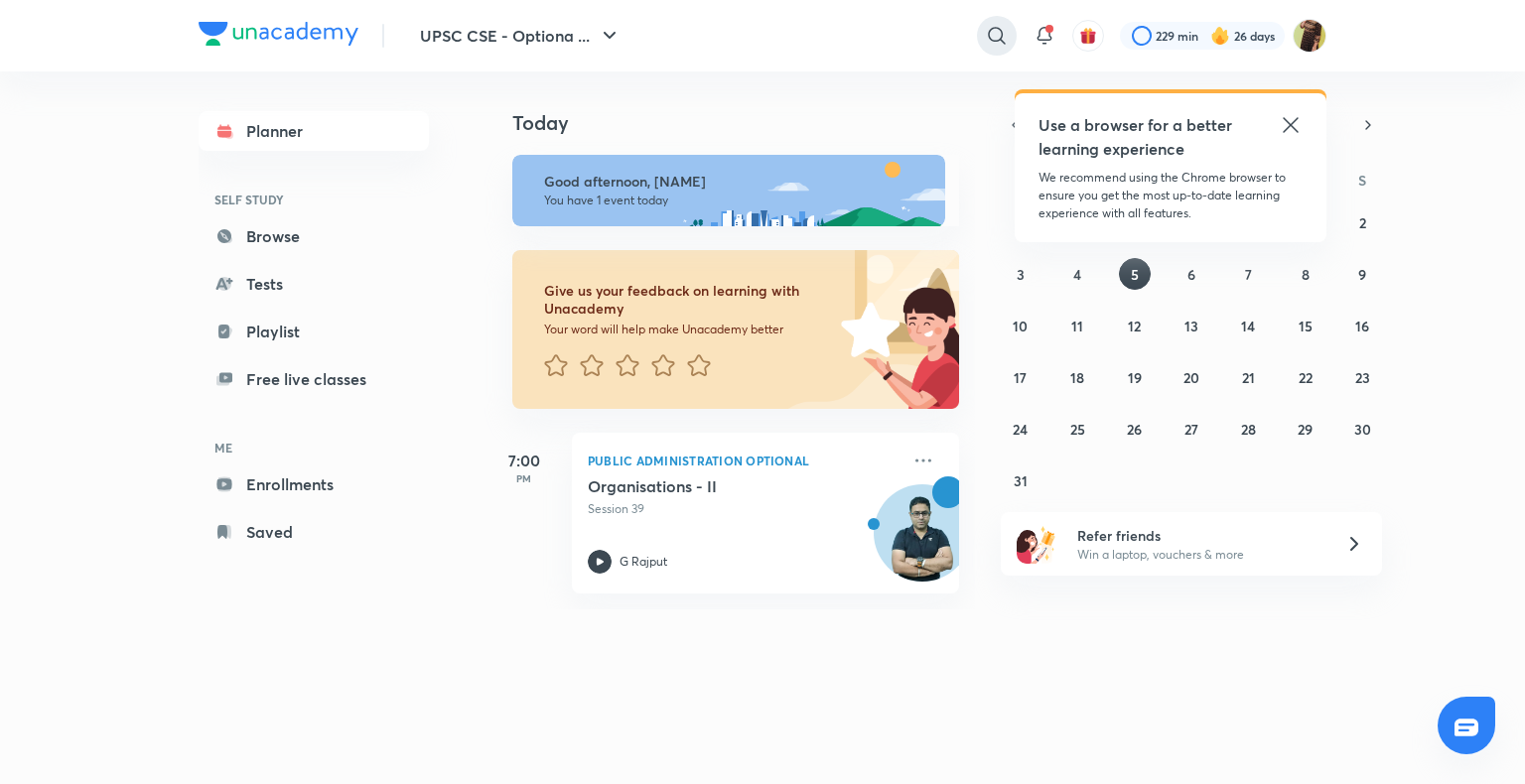 click 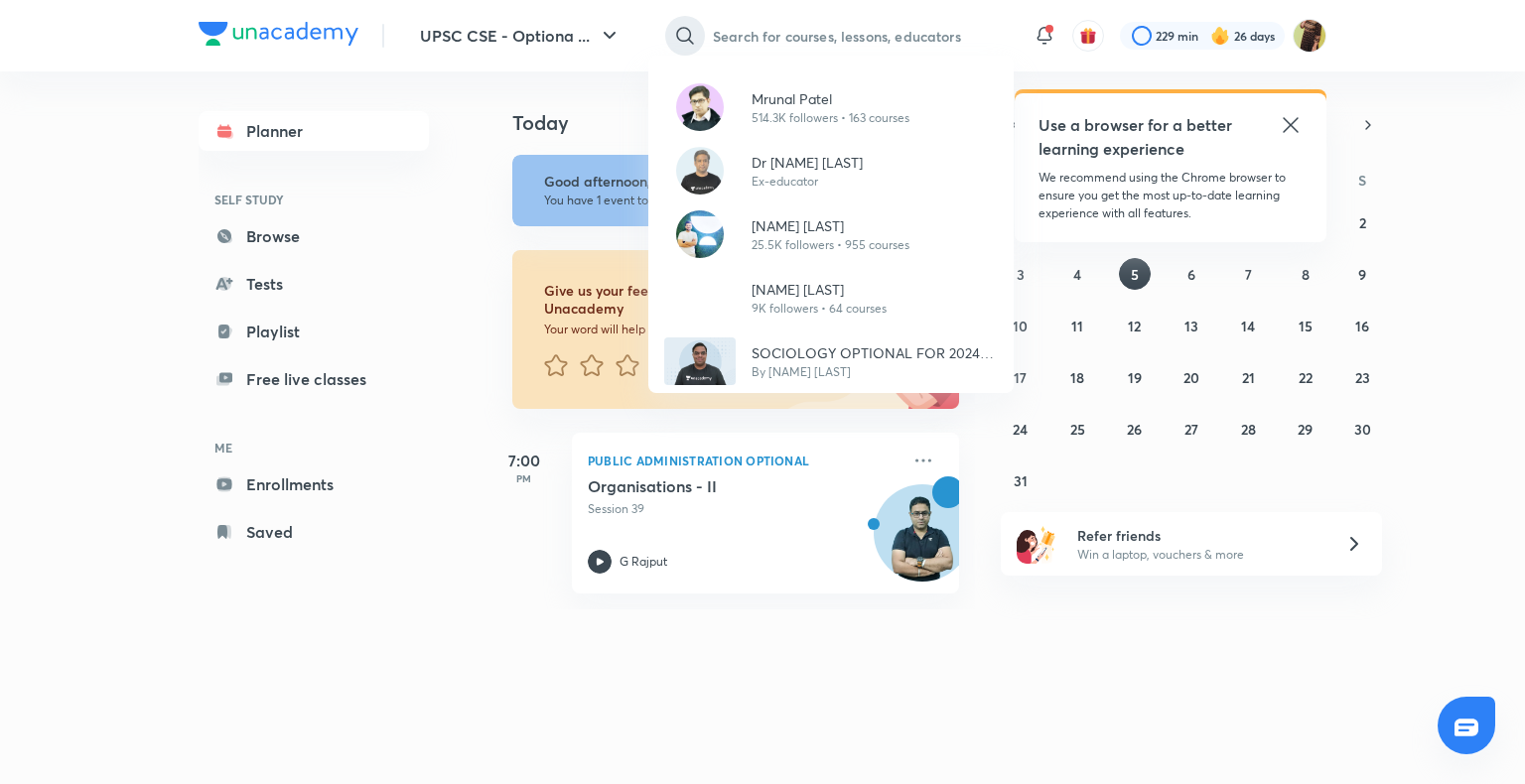 type on "d" 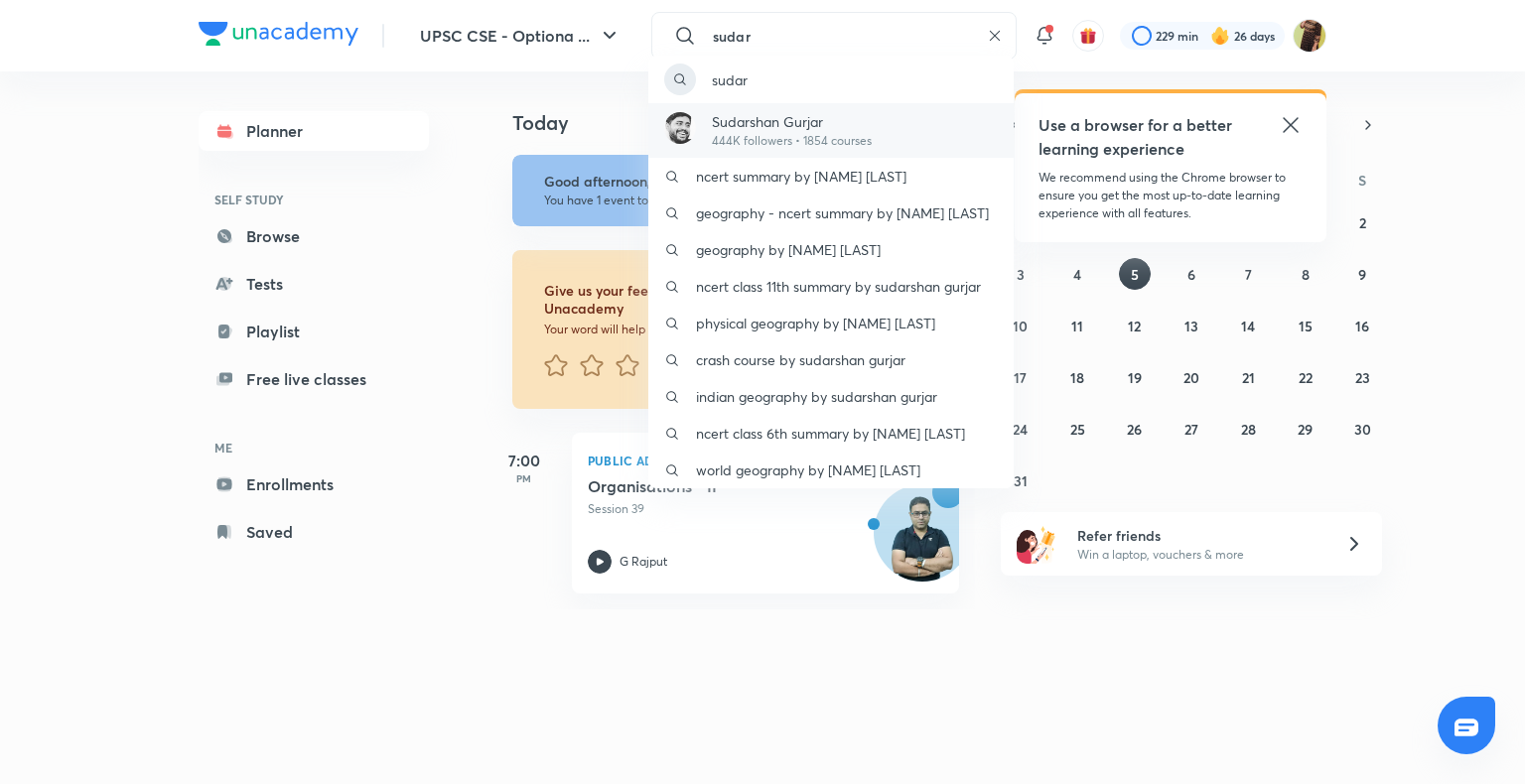 type on "sudar" 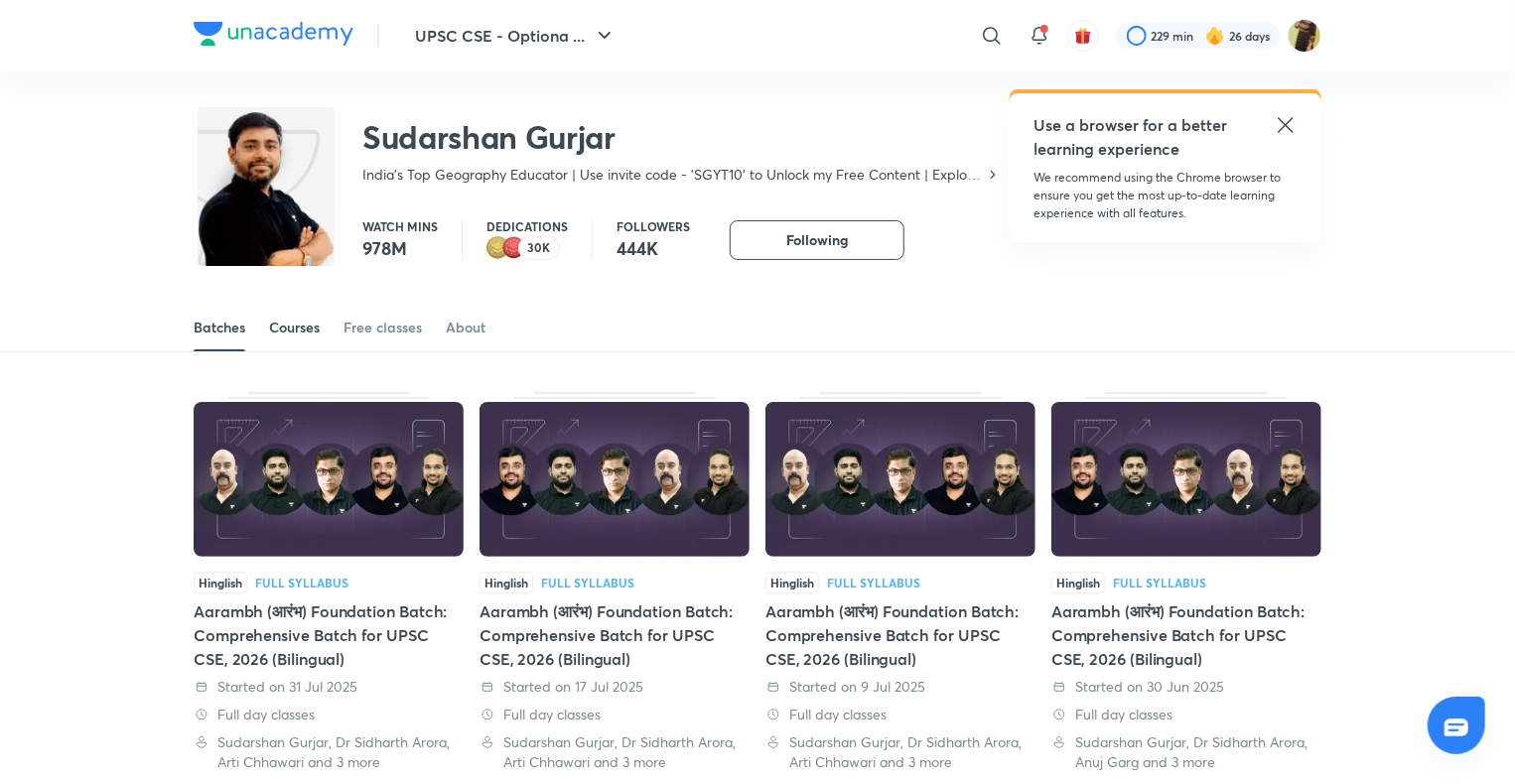 click on "Courses" at bounding box center (294, 327) 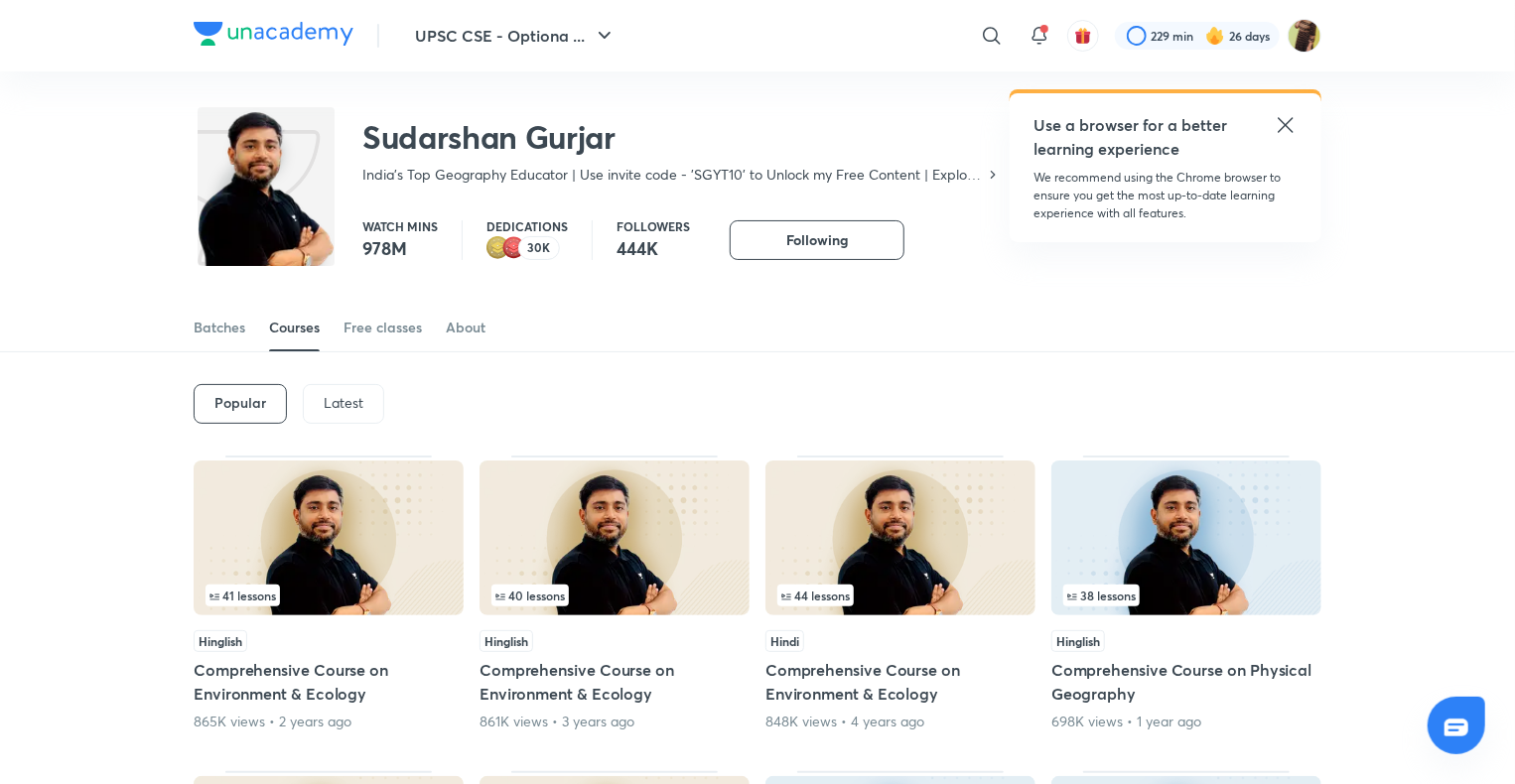 click on "Latest" at bounding box center [344, 403] 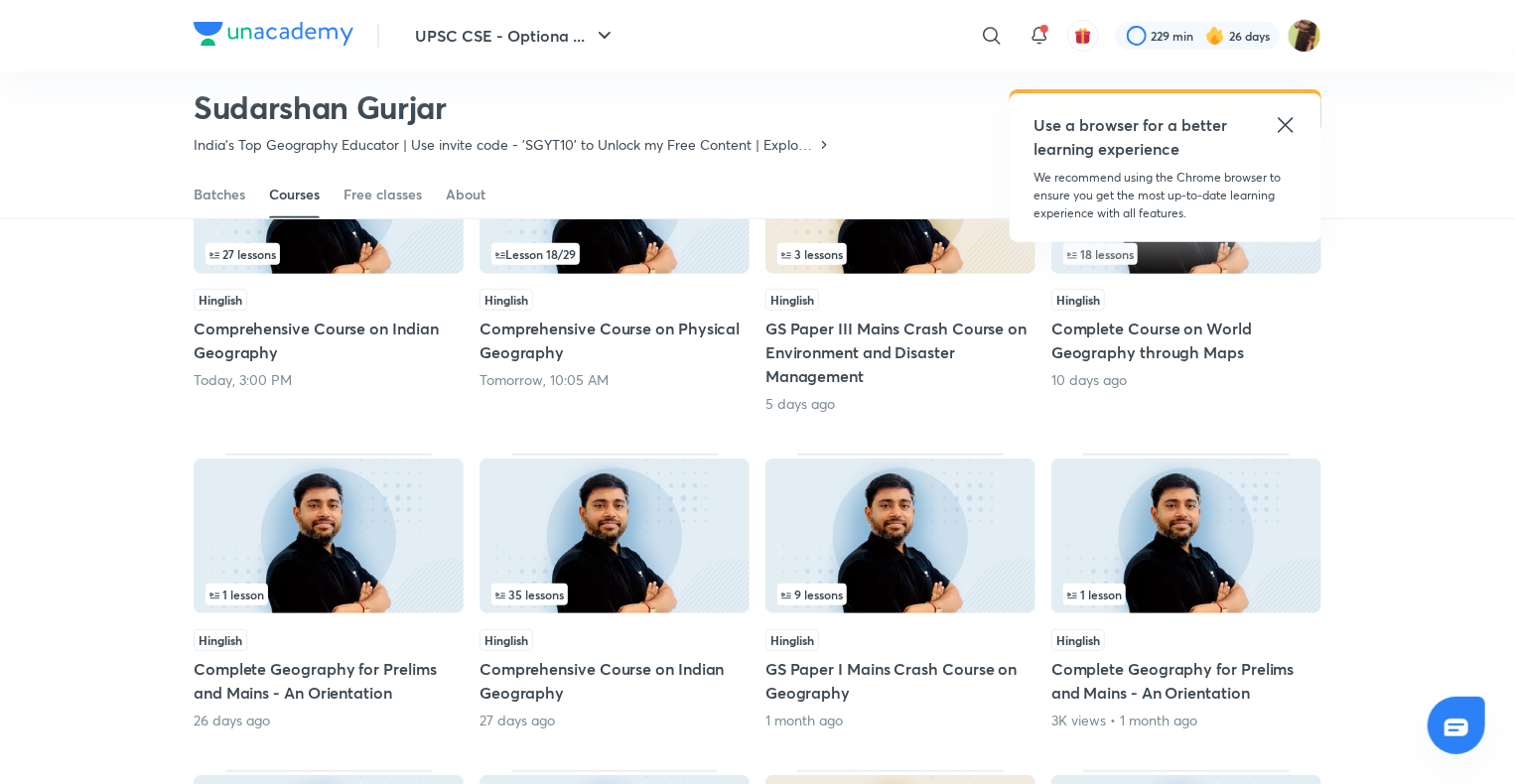 scroll, scrollTop: 346, scrollLeft: 0, axis: vertical 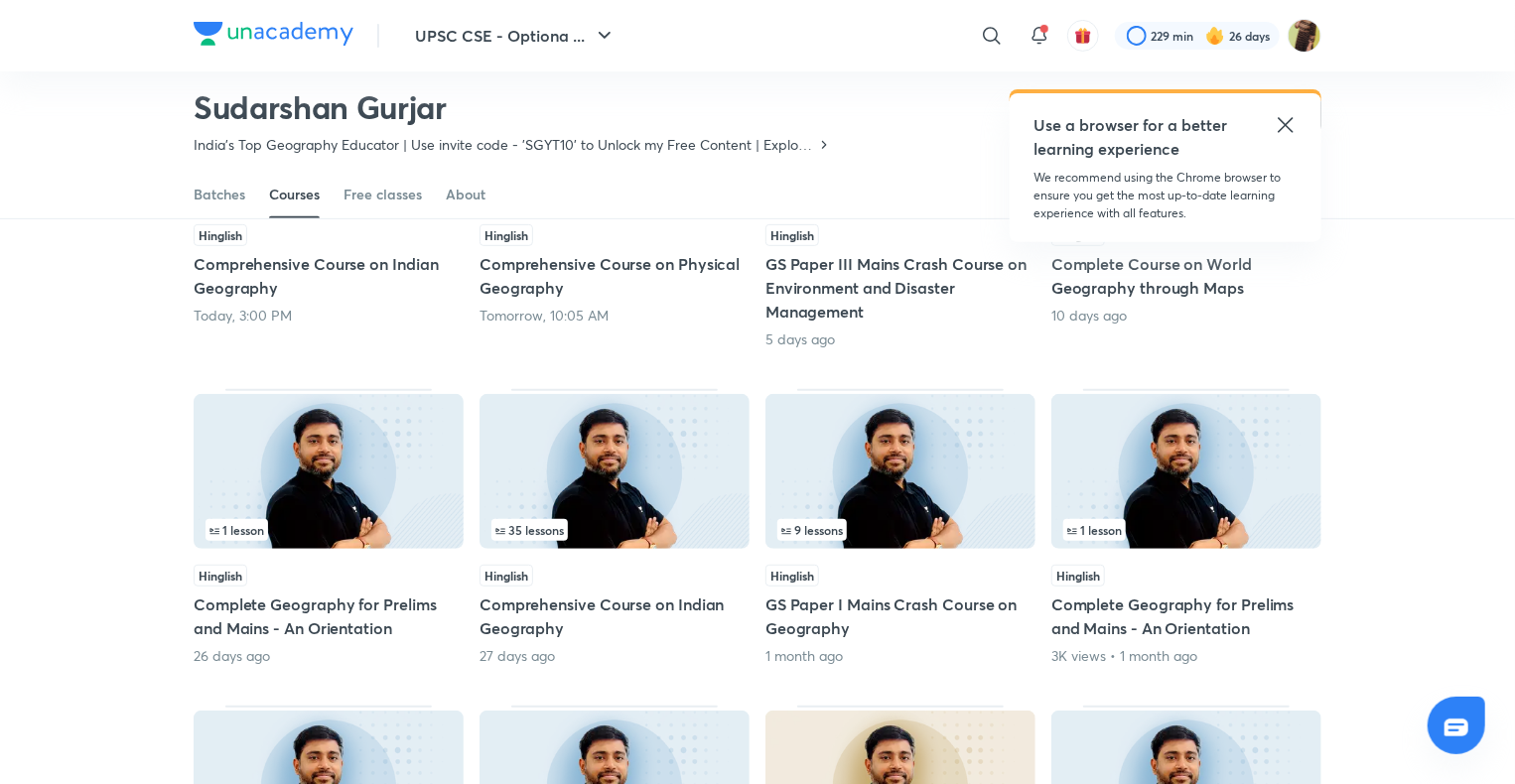 click at bounding box center (615, 471) 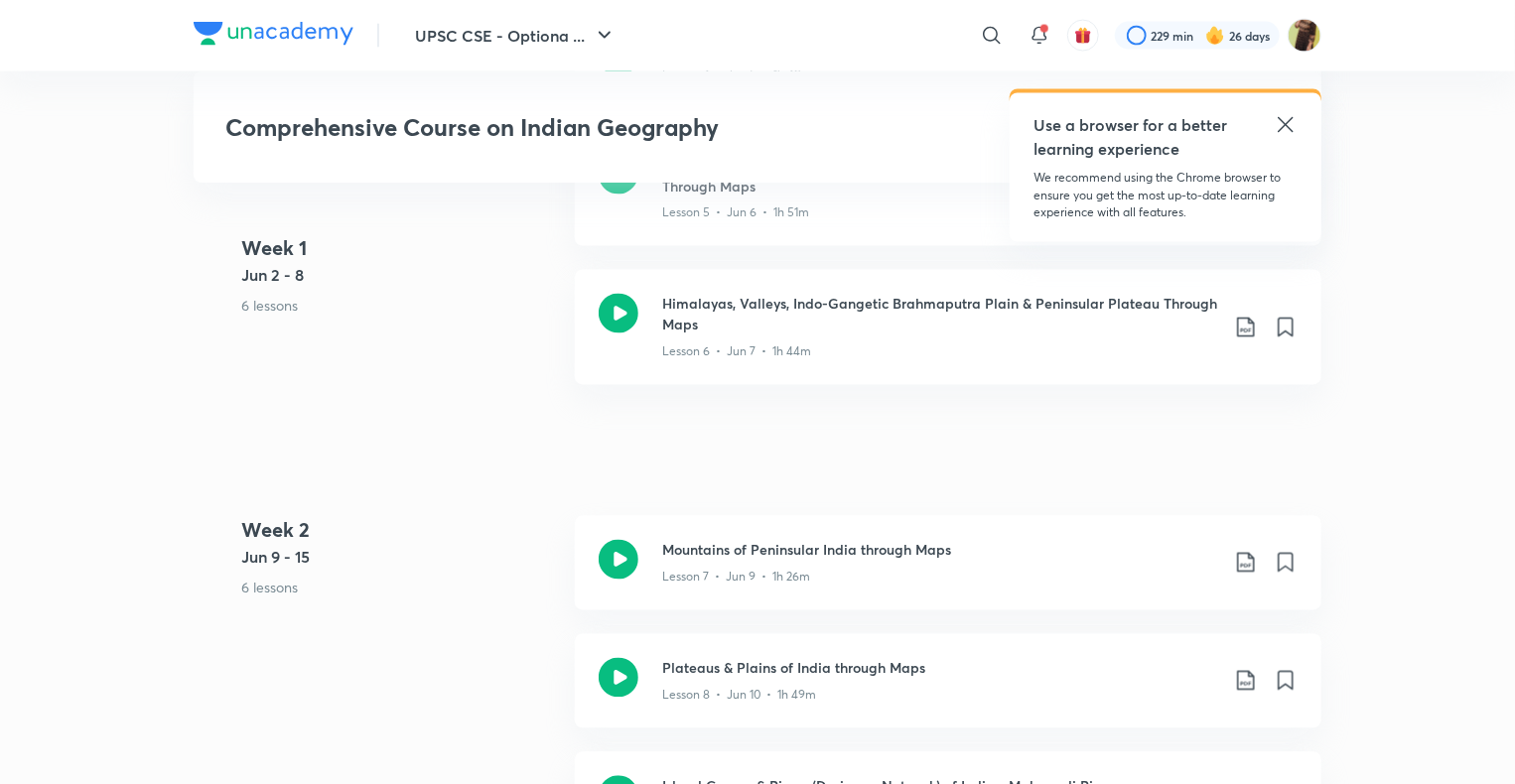 scroll, scrollTop: 2008, scrollLeft: 0, axis: vertical 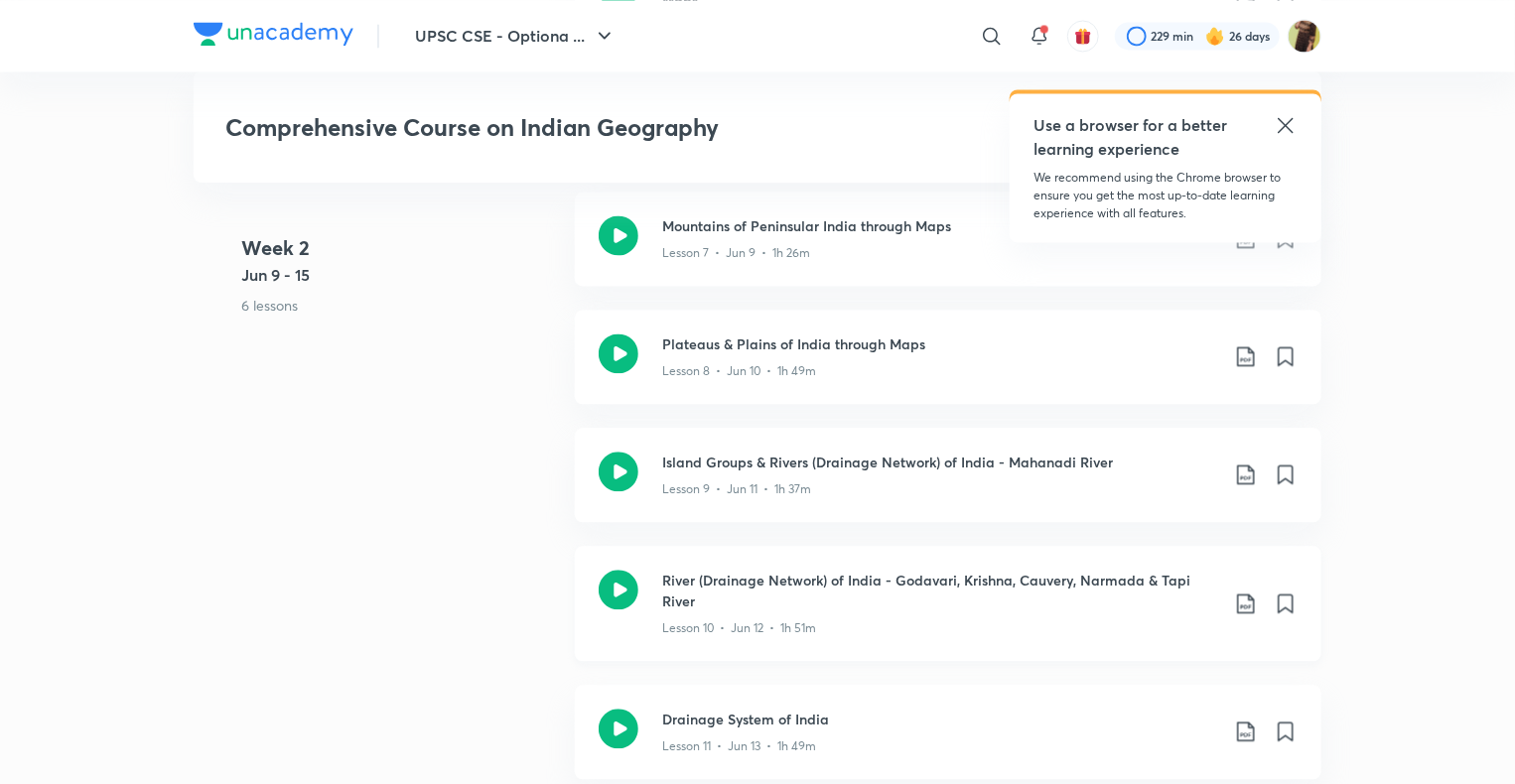 click 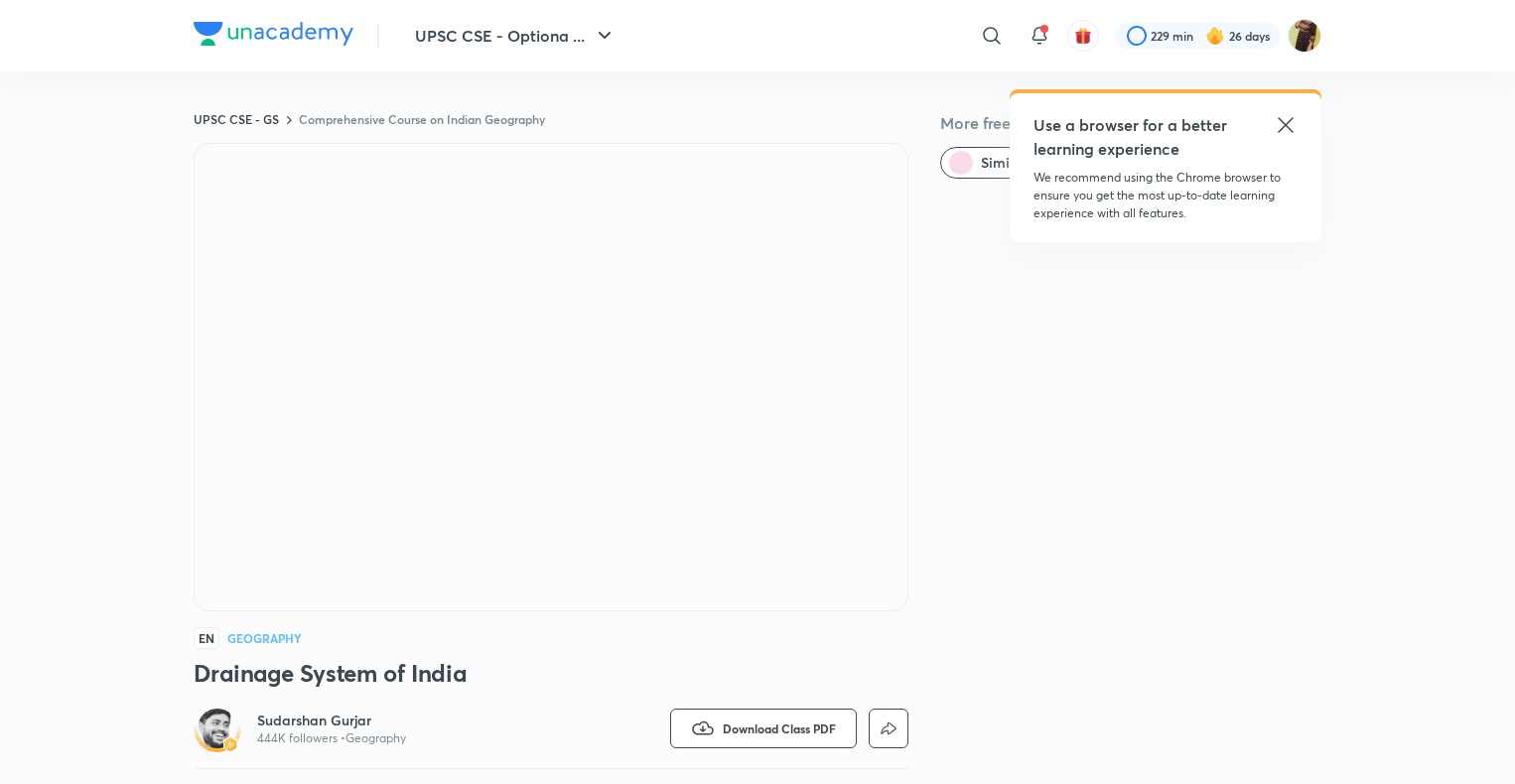 scroll, scrollTop: 0, scrollLeft: 0, axis: both 